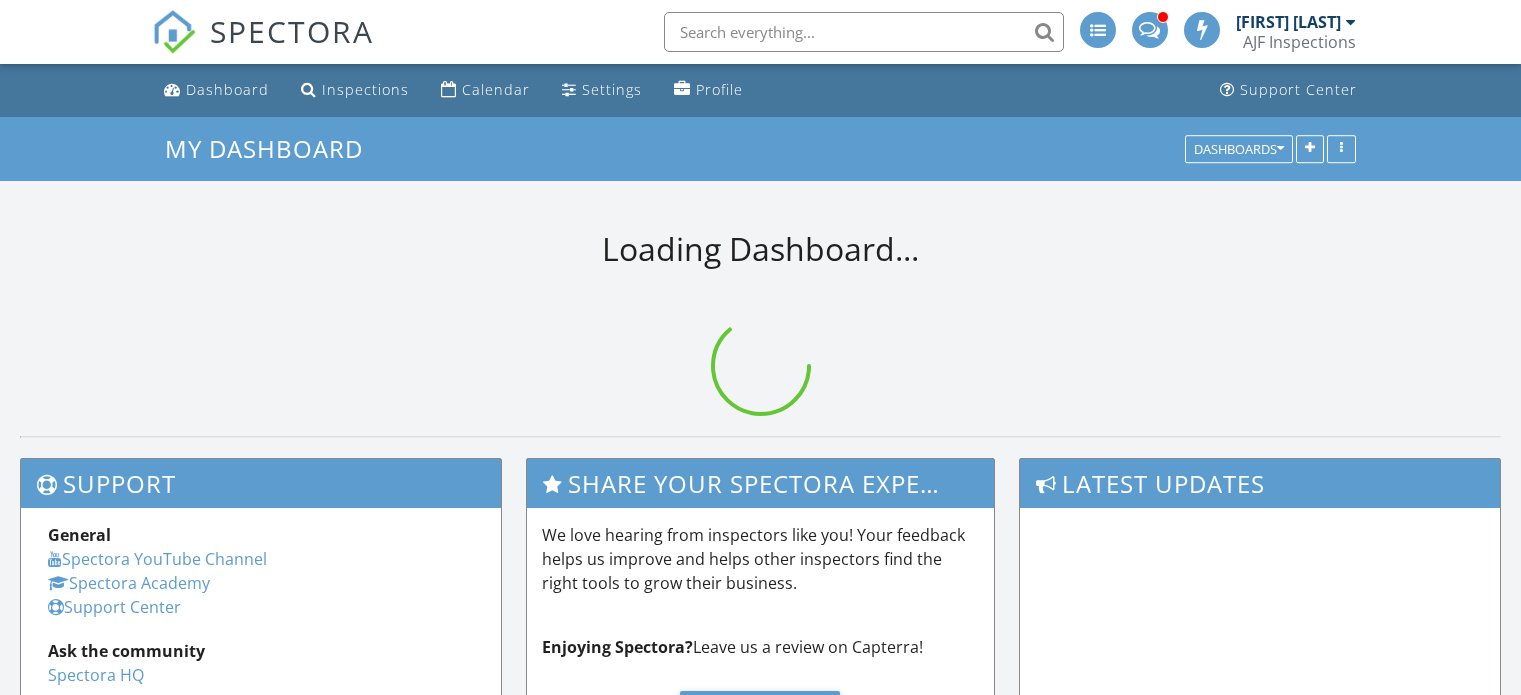 scroll, scrollTop: 0, scrollLeft: 0, axis: both 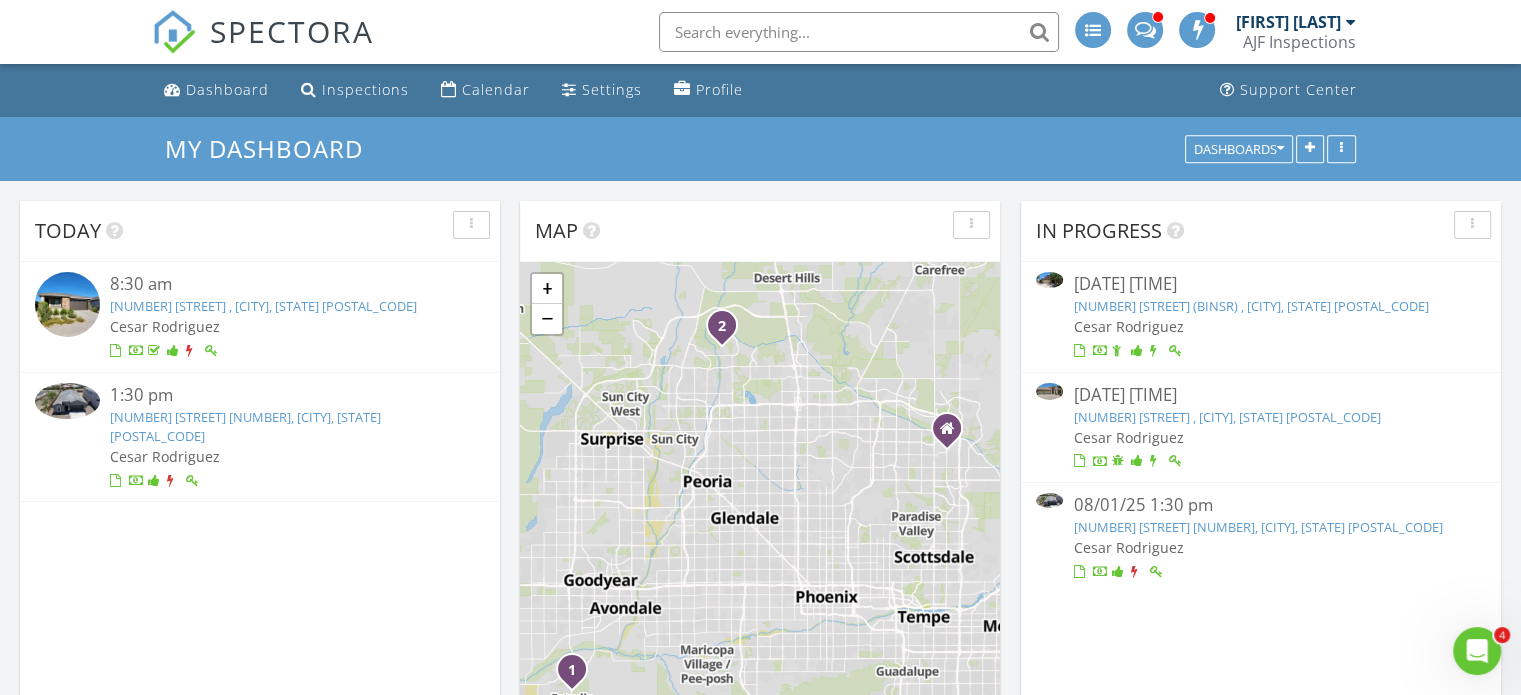 click on "[NUMBER] [STREET] [NUMBER], [CITY], [STATE] [POSTAL_CODE]" at bounding box center [245, 426] 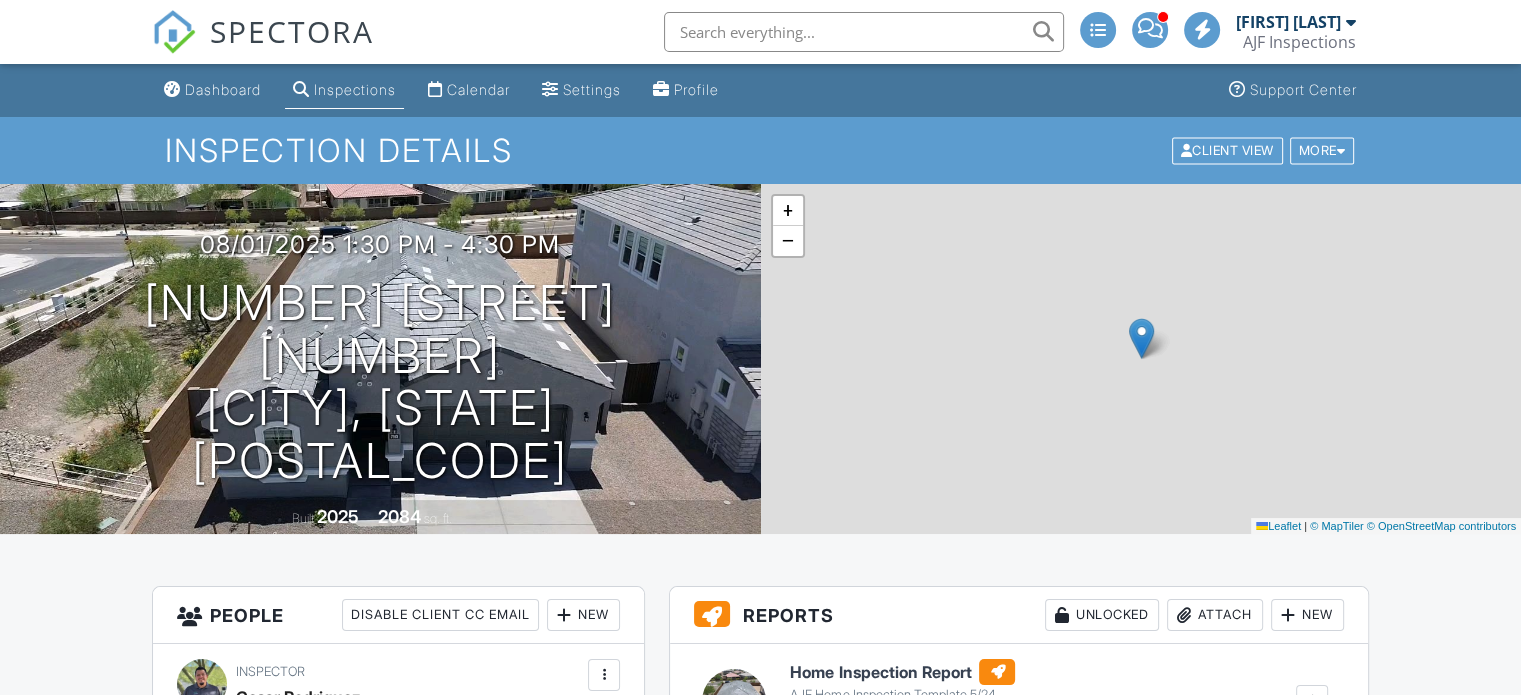 scroll, scrollTop: 200, scrollLeft: 0, axis: vertical 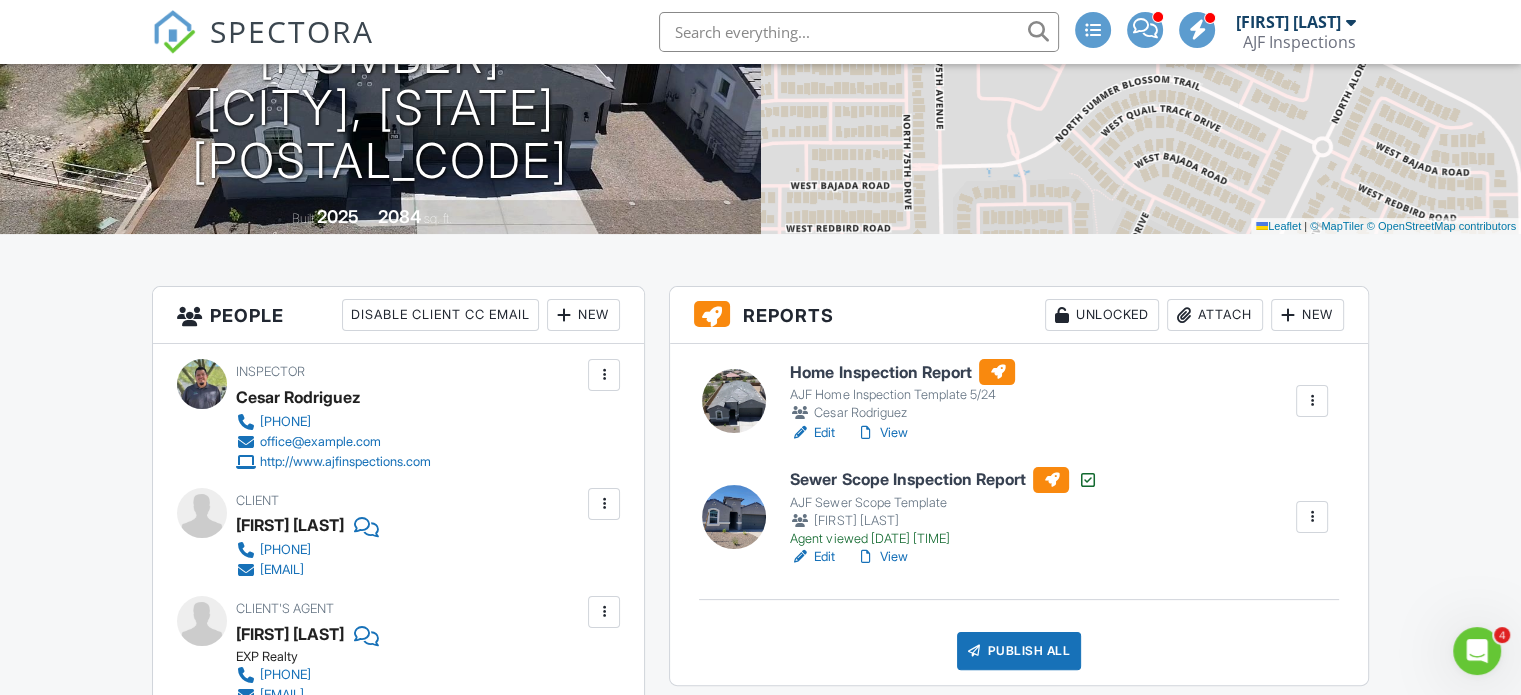 click on "View" at bounding box center (881, 433) 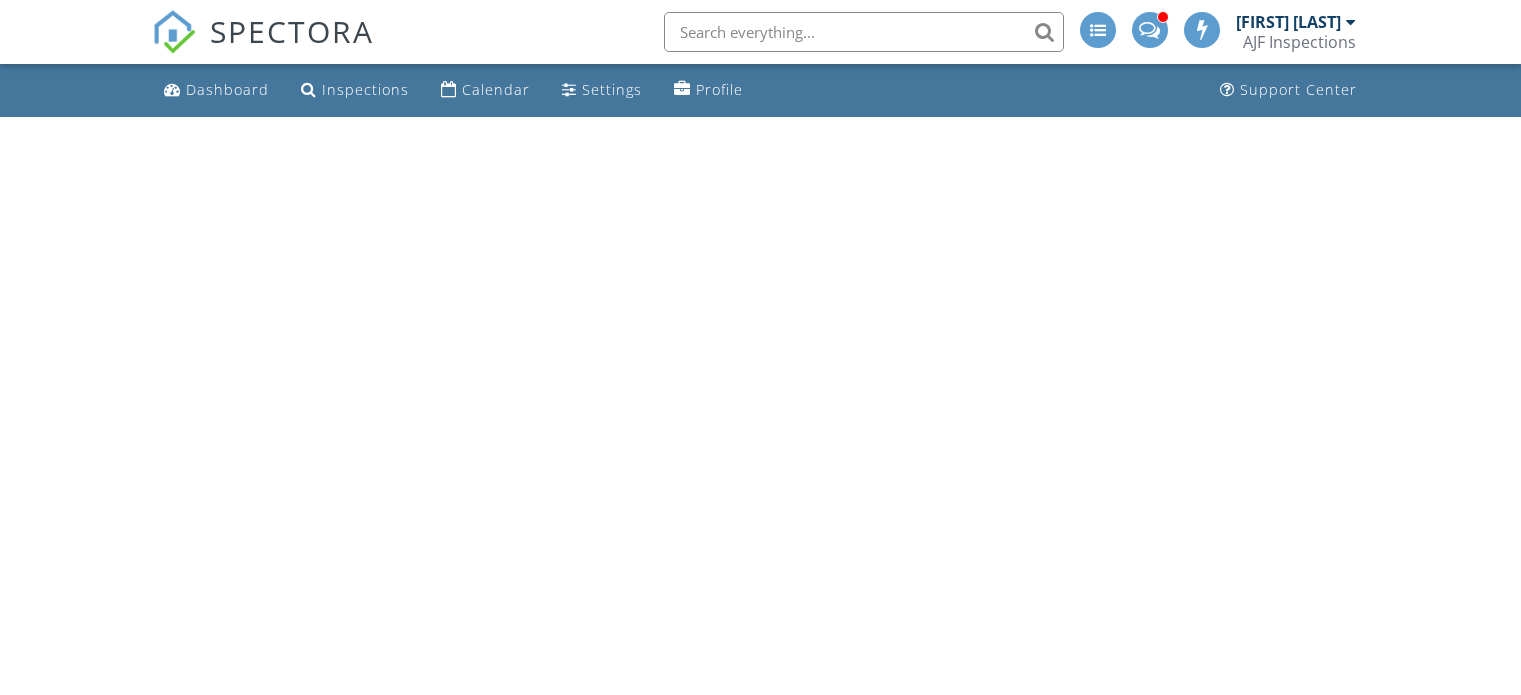 scroll, scrollTop: 0, scrollLeft: 0, axis: both 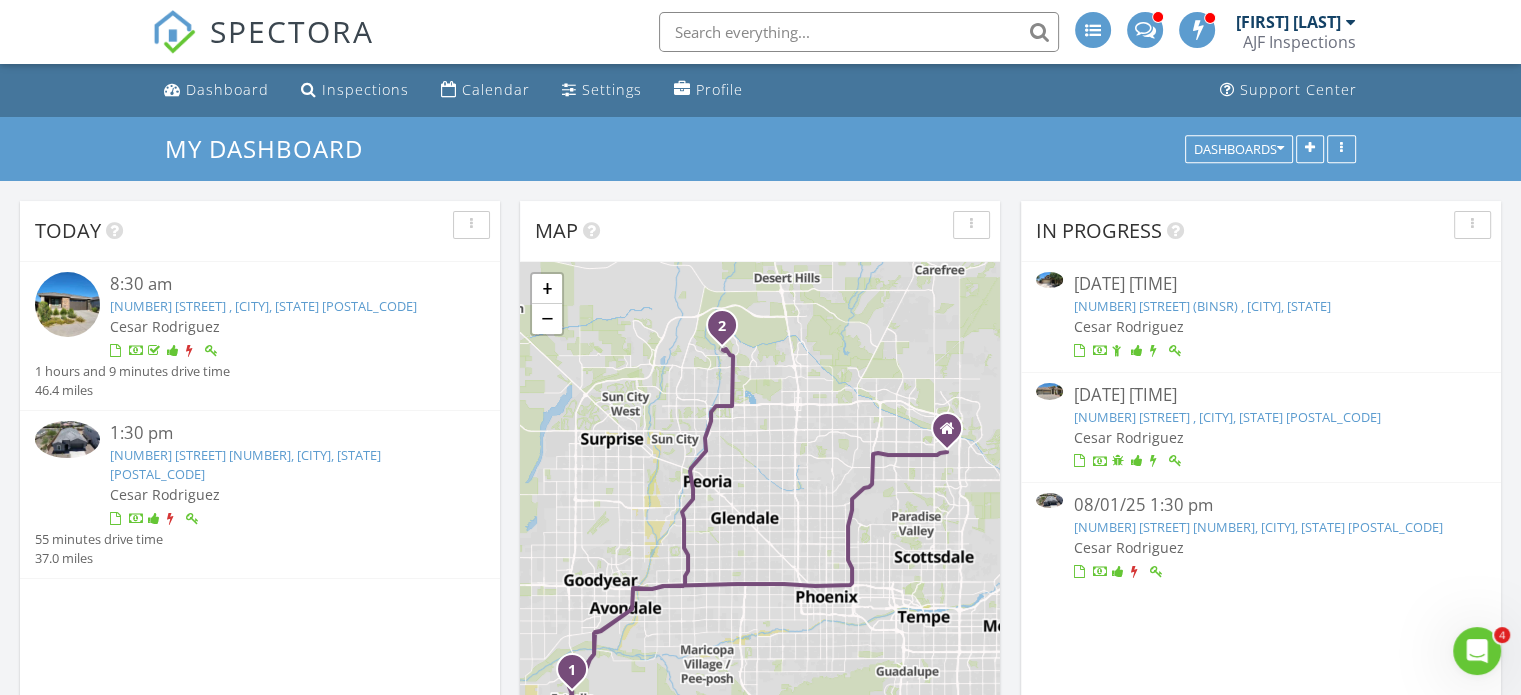 click on "7303 W Buckhorn Trl 1038, Peoria, Arizona 85383" at bounding box center (245, 464) 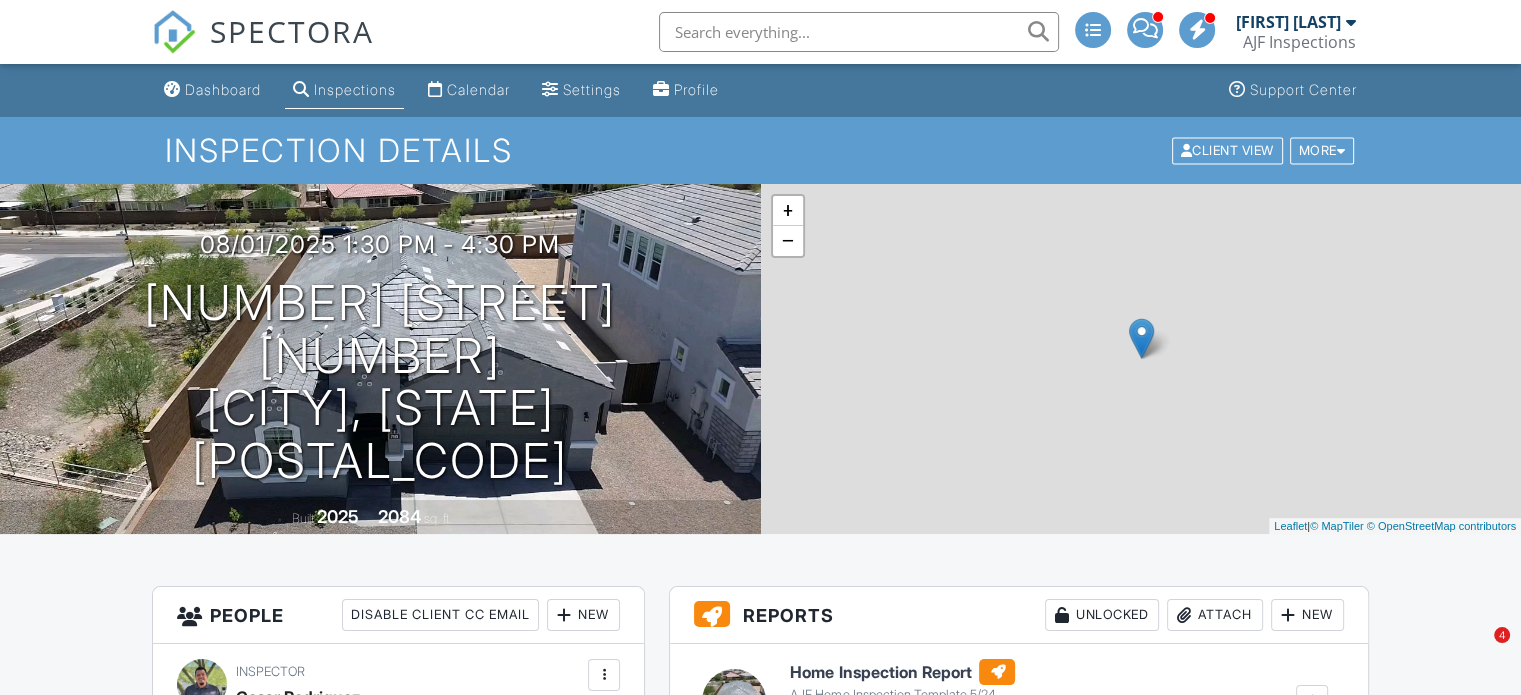 scroll, scrollTop: 0, scrollLeft: 0, axis: both 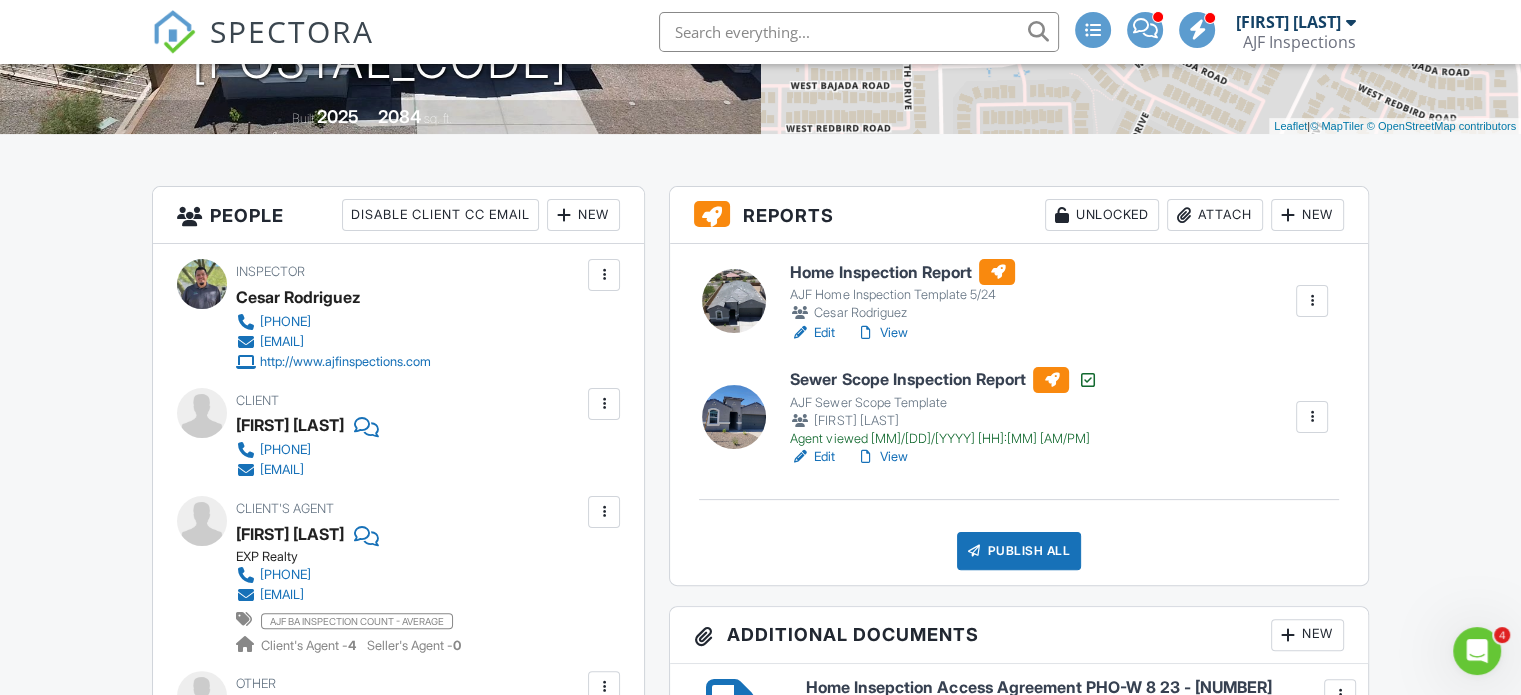 click on "View" at bounding box center [881, 457] 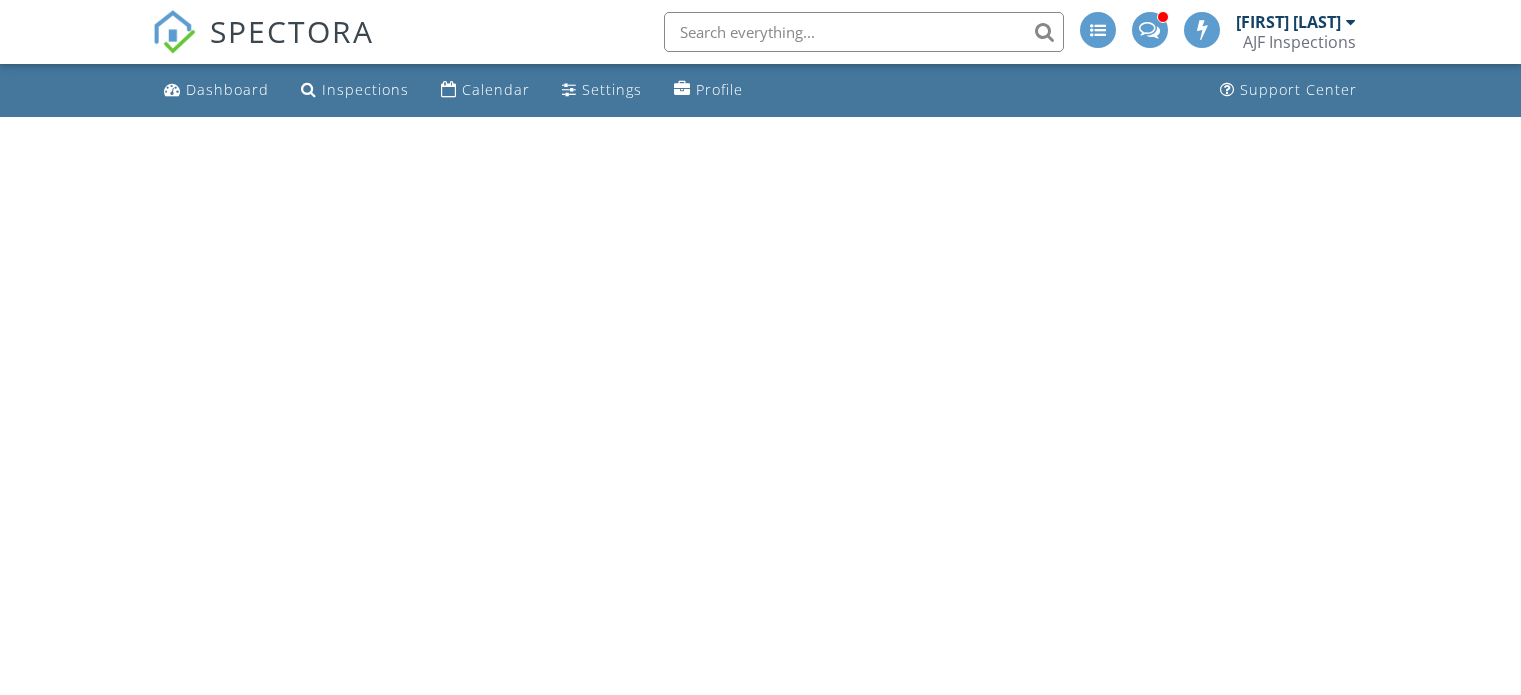 scroll, scrollTop: 0, scrollLeft: 0, axis: both 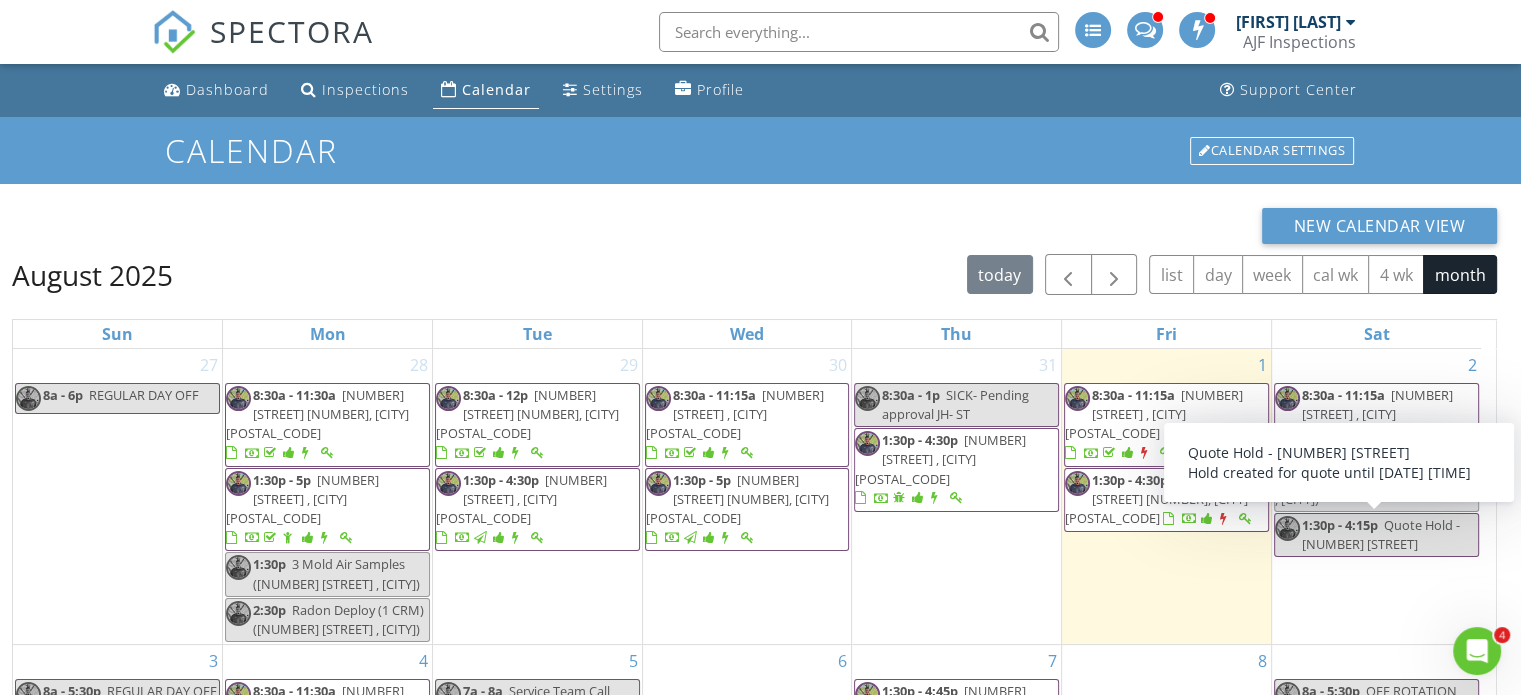 drag, startPoint x: 1348, startPoint y: 532, endPoint x: 1375, endPoint y: 531, distance: 27.018513 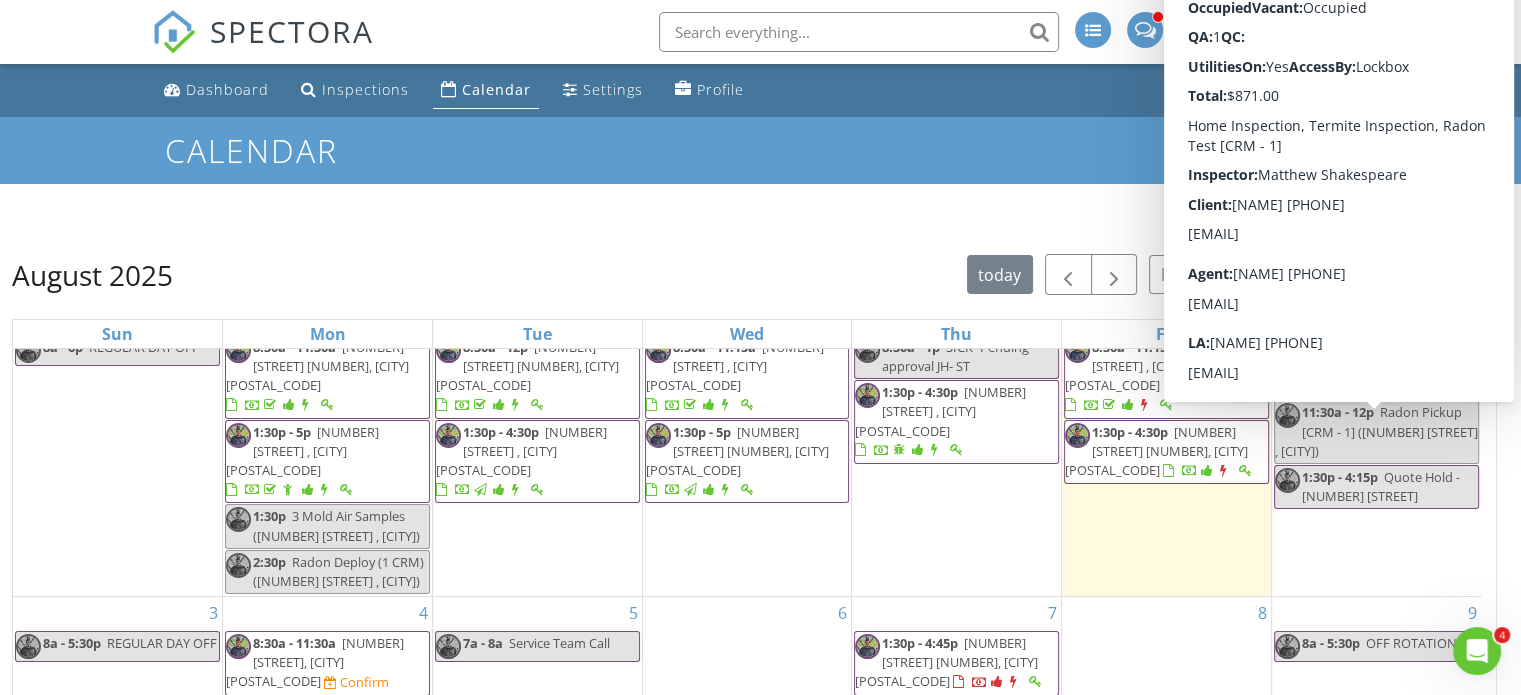scroll, scrollTop: 0, scrollLeft: 0, axis: both 